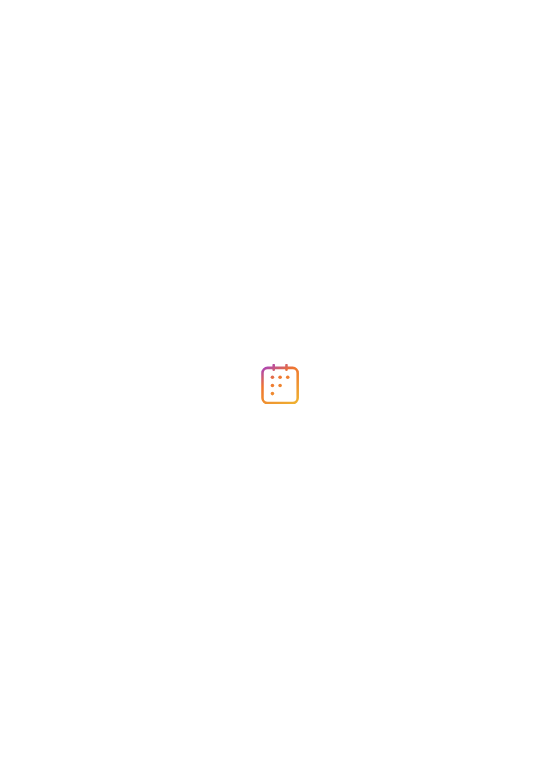 scroll, scrollTop: 0, scrollLeft: 0, axis: both 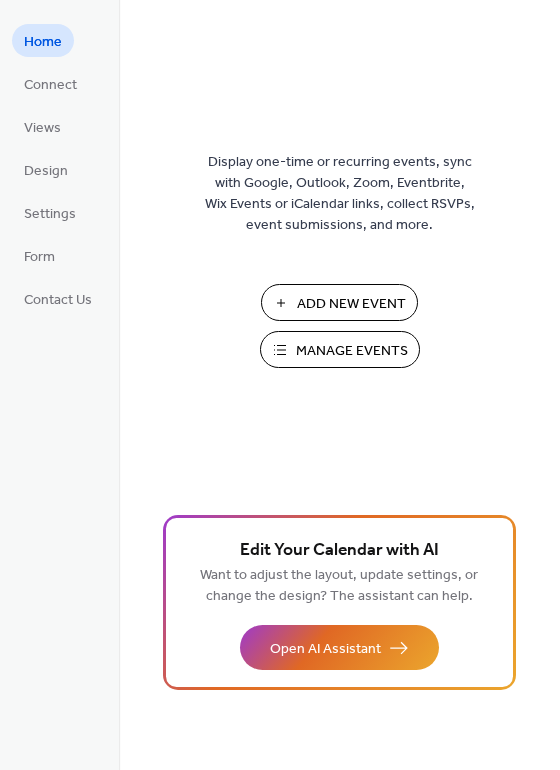 click on "Manage Events" at bounding box center (352, 351) 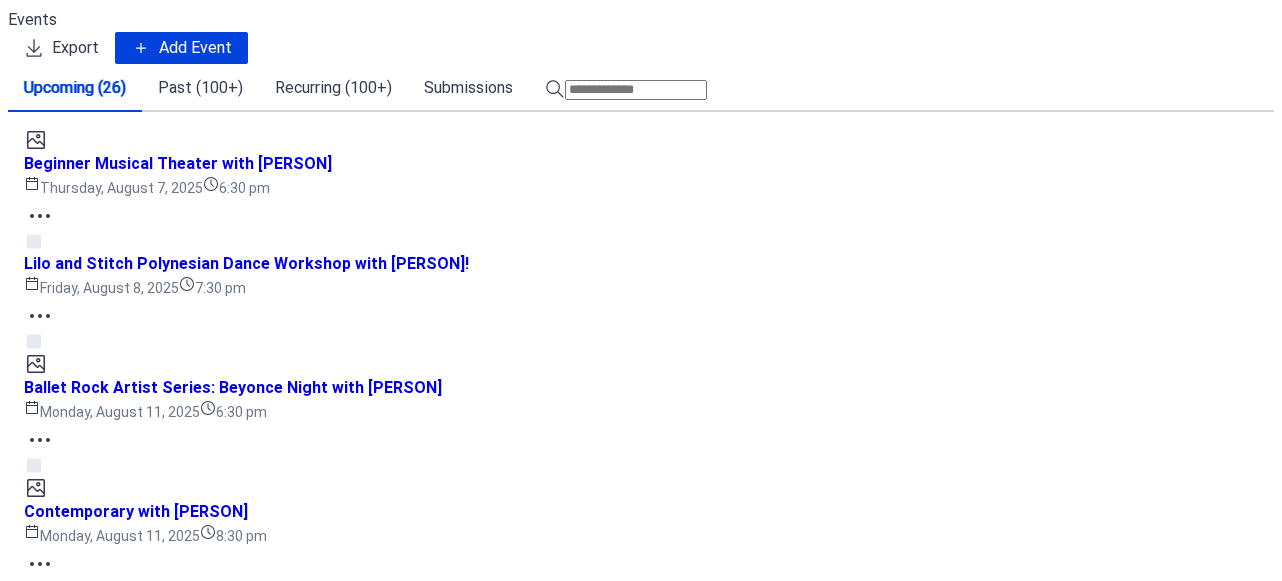 scroll, scrollTop: 0, scrollLeft: 0, axis: both 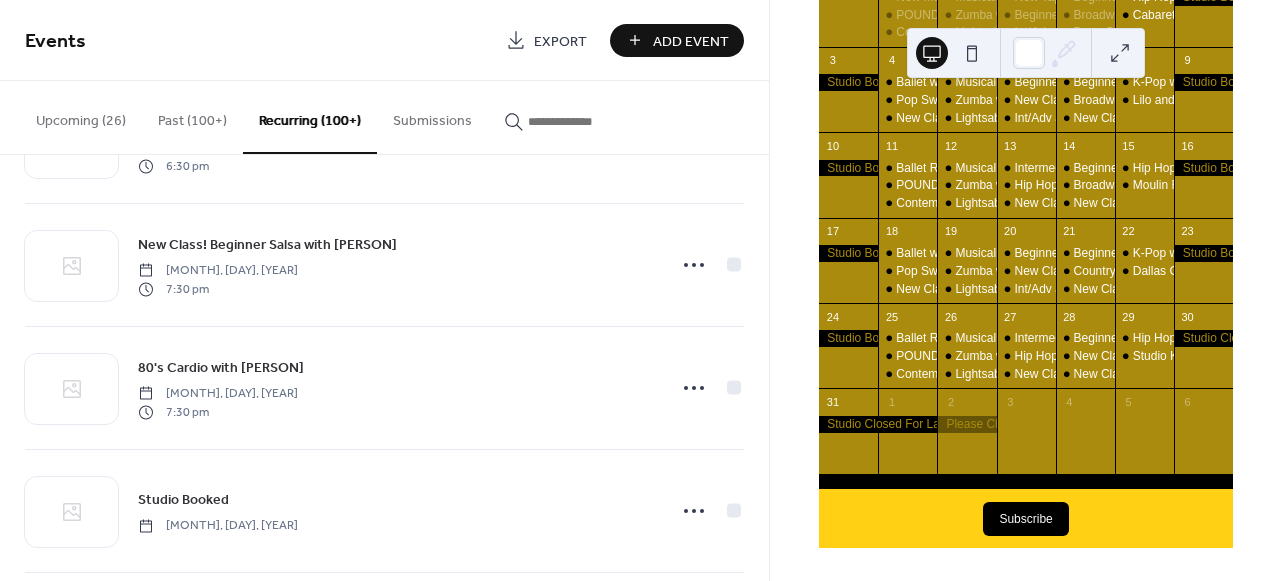 click at bounding box center (588, 121) 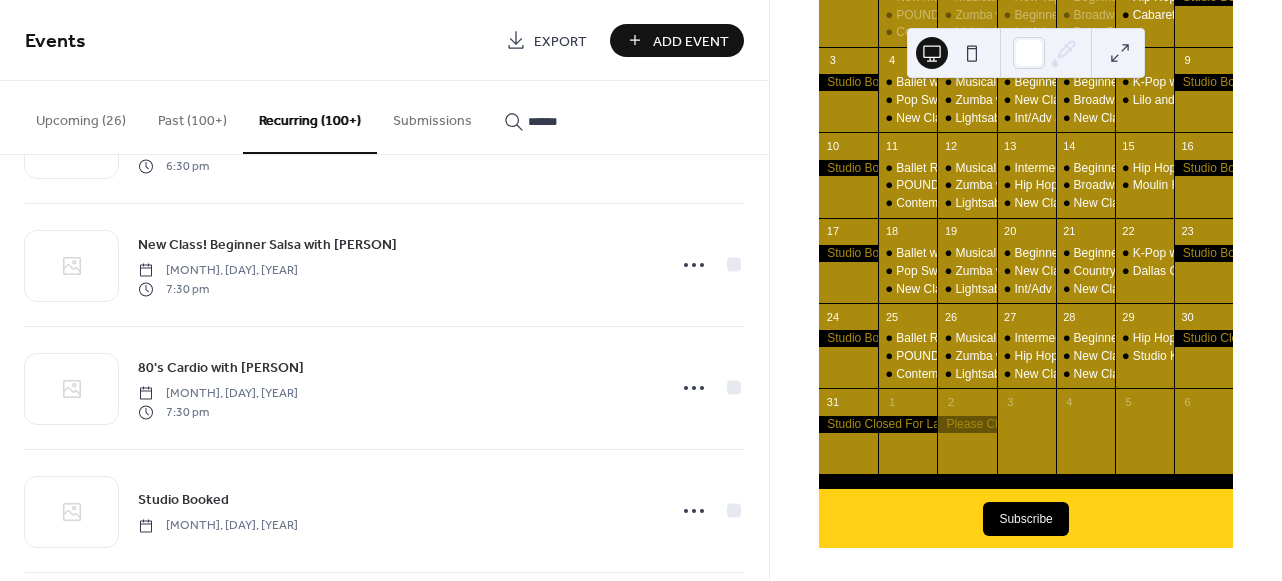 click on "******" at bounding box center (576, 116) 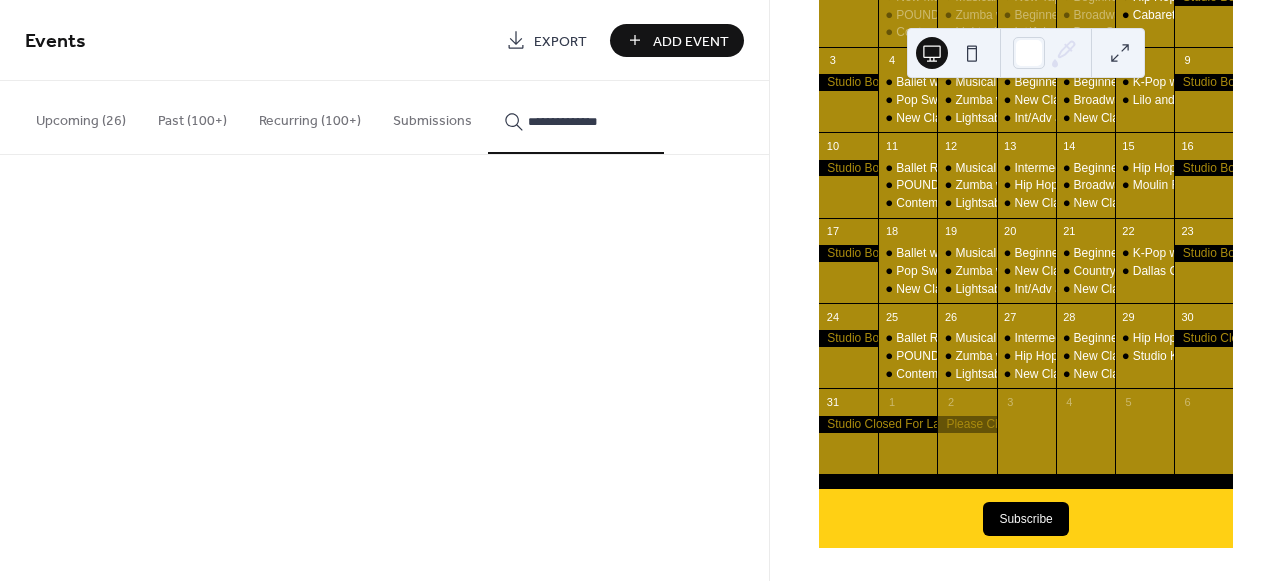 type on "**********" 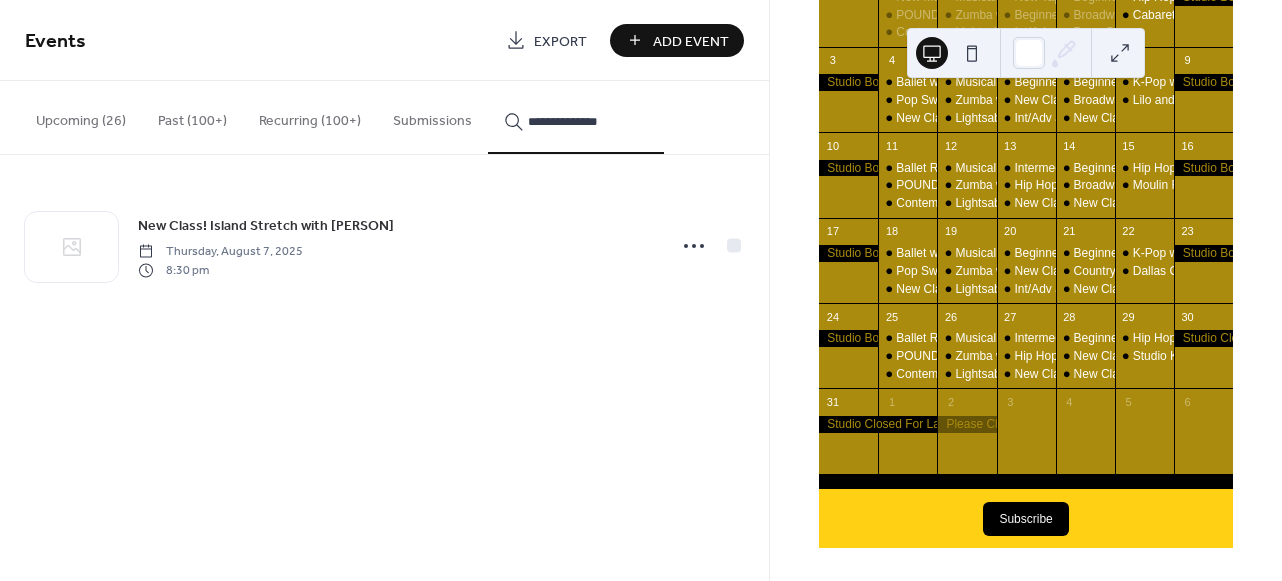 click on "New Class! Island Stretch with [PERSON]" at bounding box center (266, 226) 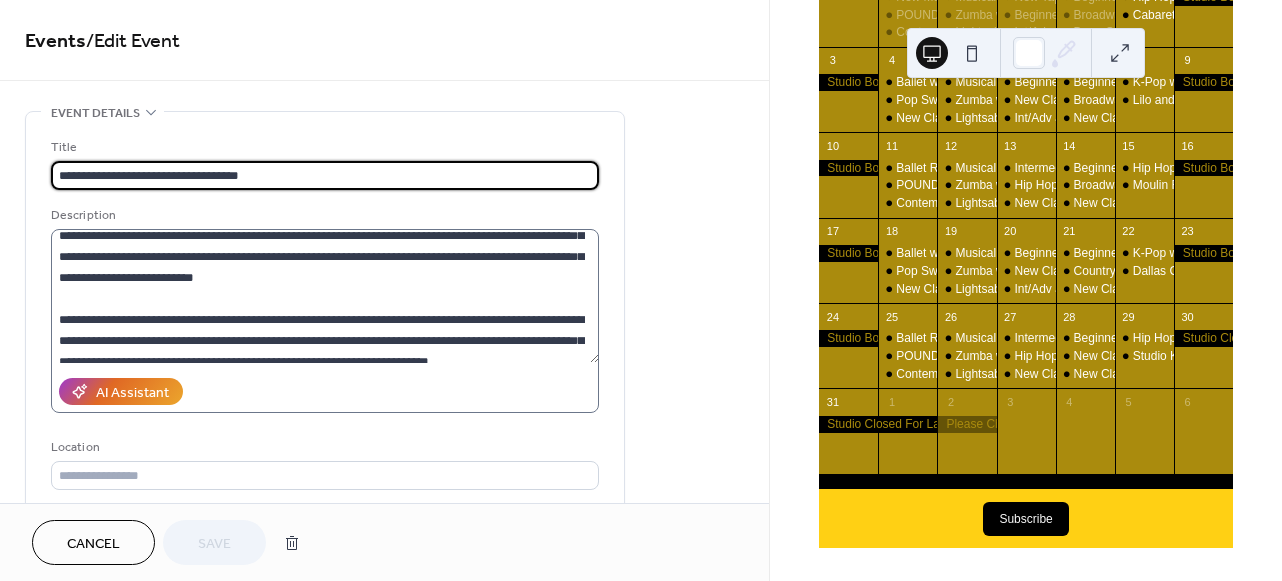 scroll, scrollTop: 42, scrollLeft: 0, axis: vertical 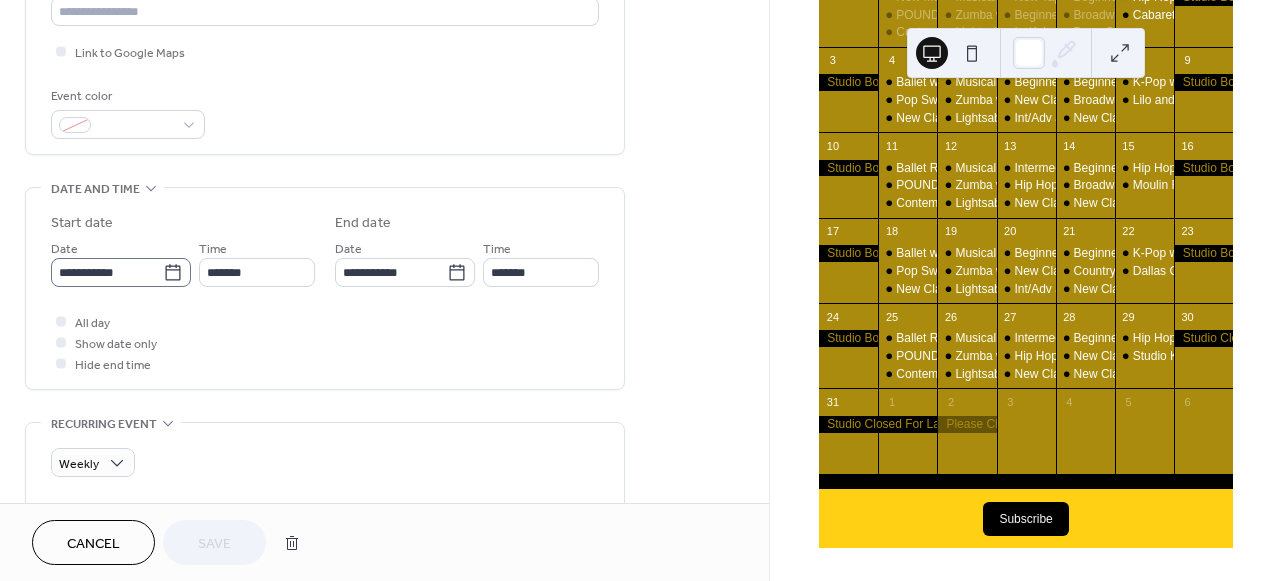 click 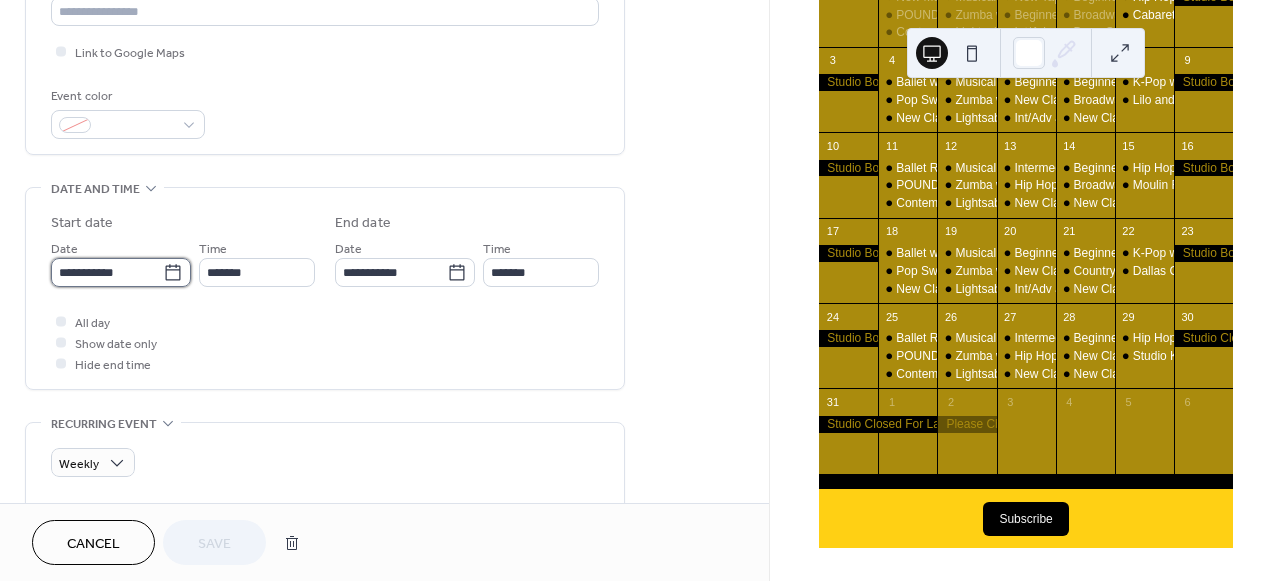 click on "**********" at bounding box center [107, 272] 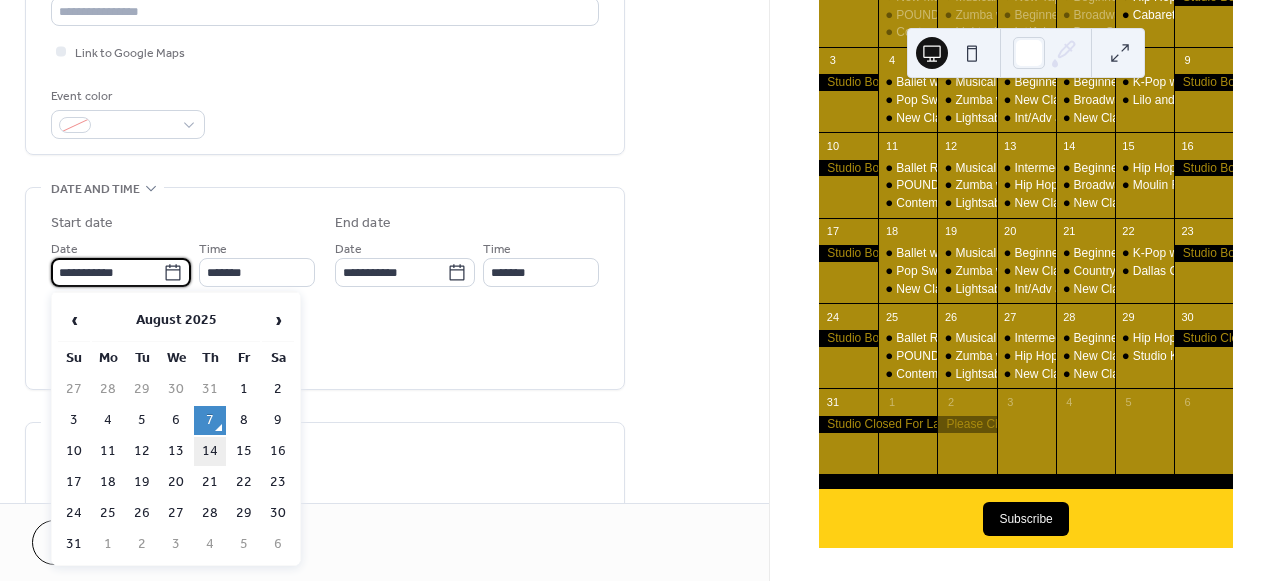 click on "14" at bounding box center [210, 451] 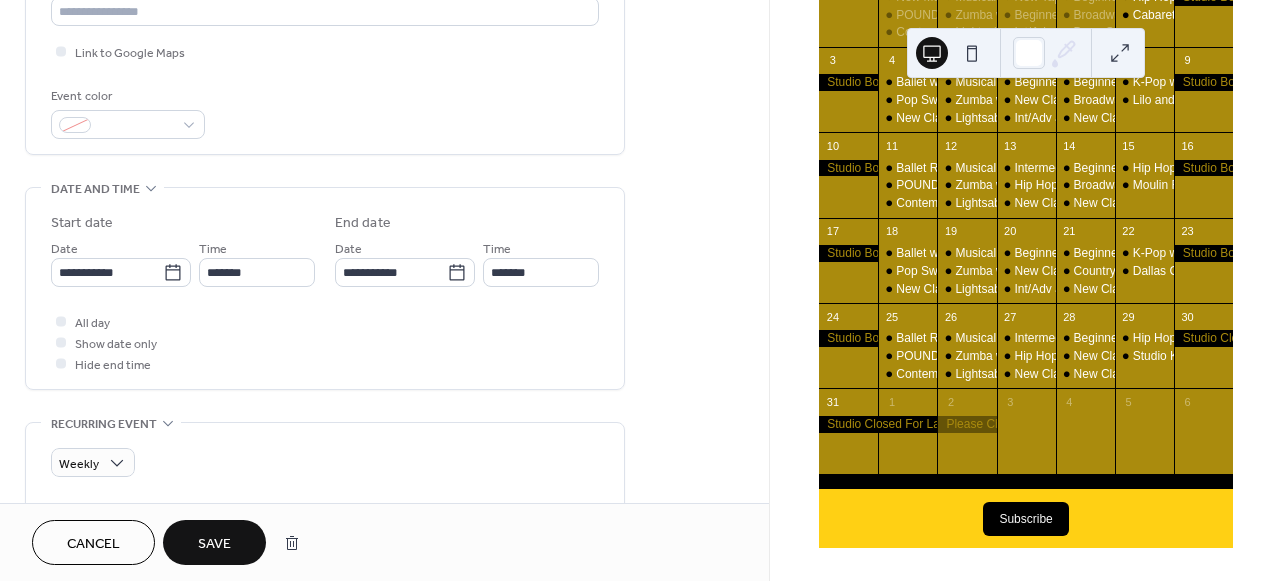 click on "Save" at bounding box center (214, 544) 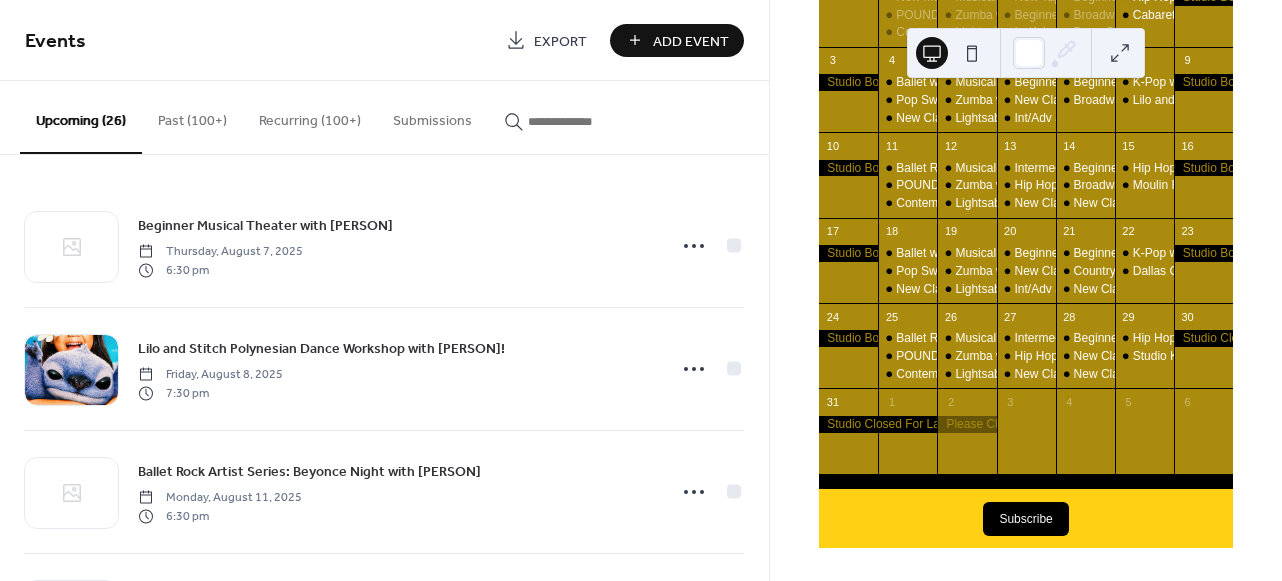 click on "Add Event" at bounding box center [691, 41] 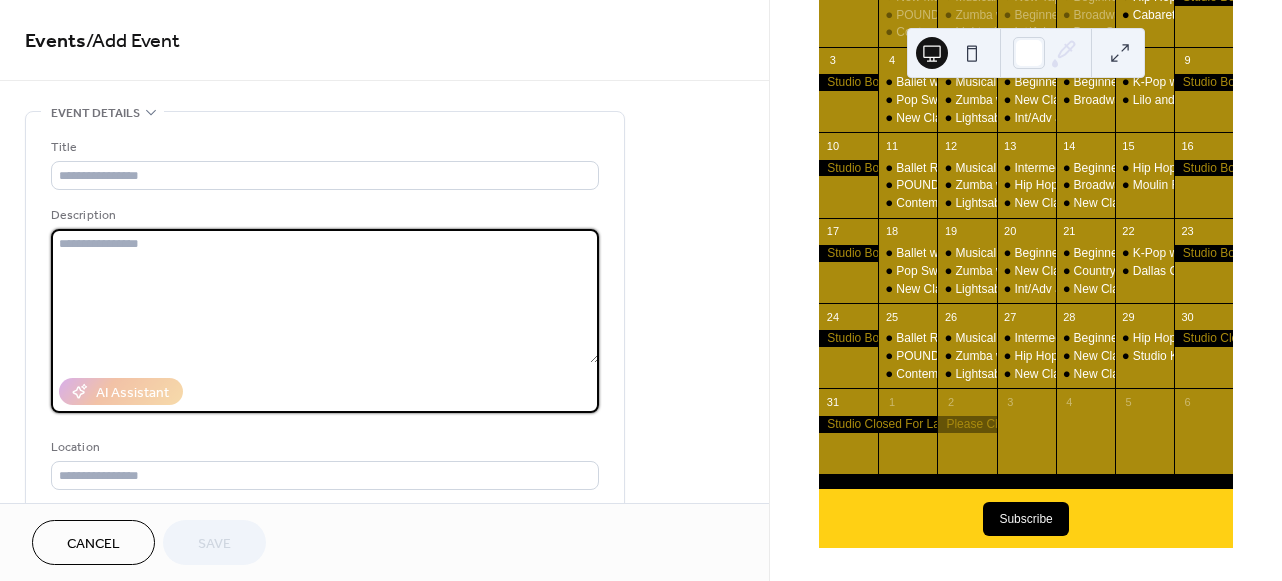click at bounding box center [325, 296] 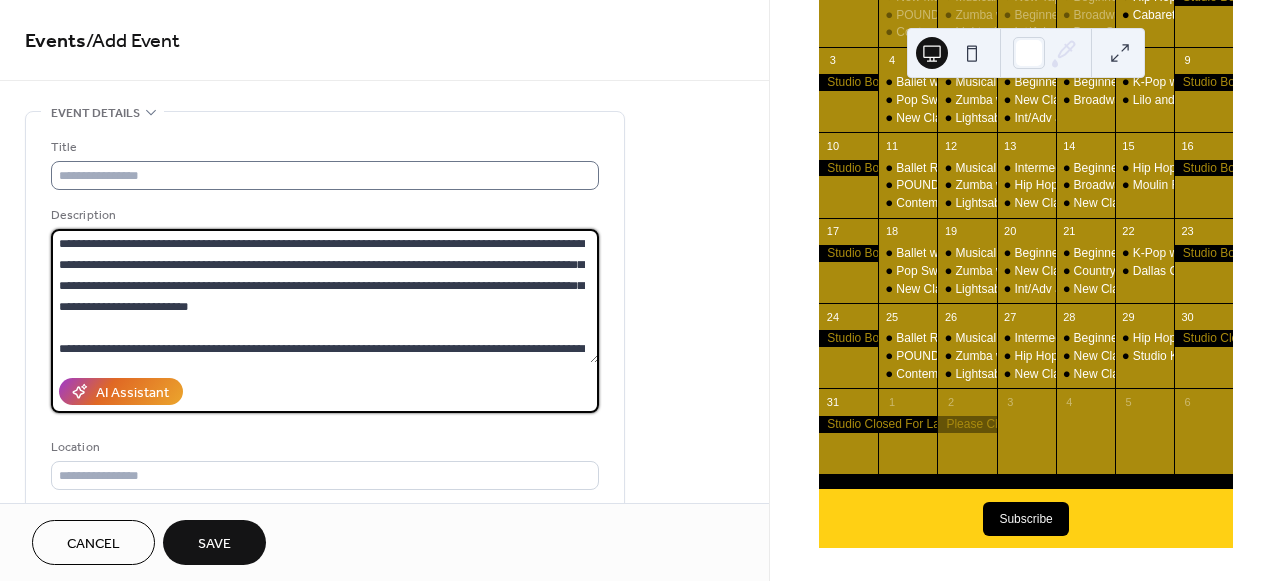scroll, scrollTop: 39, scrollLeft: 0, axis: vertical 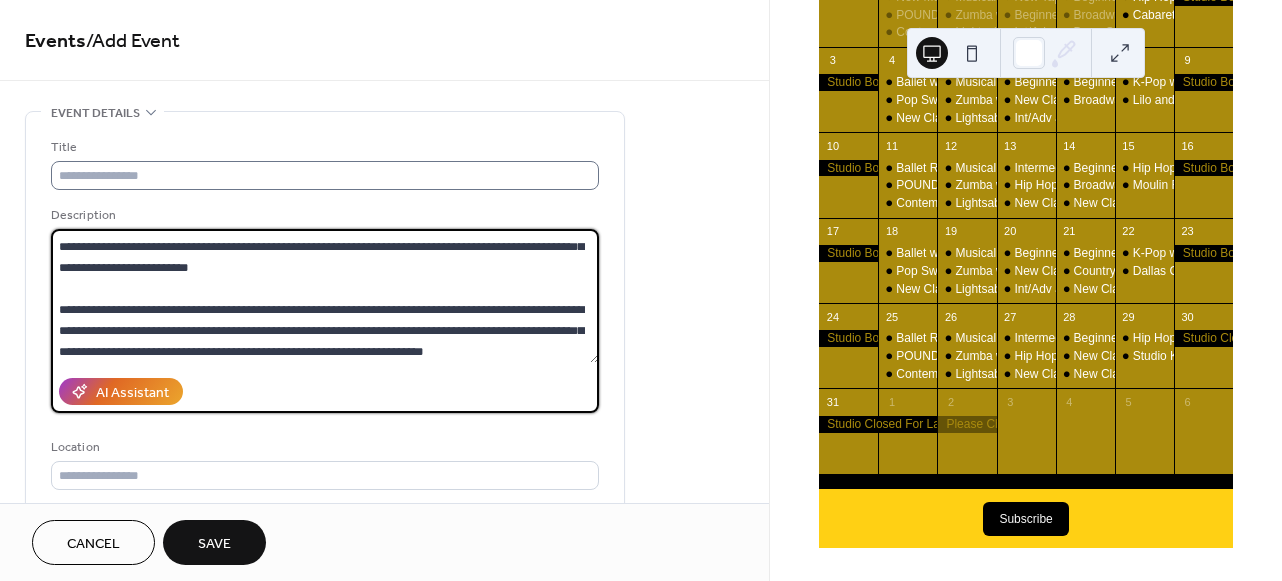 type on "**********" 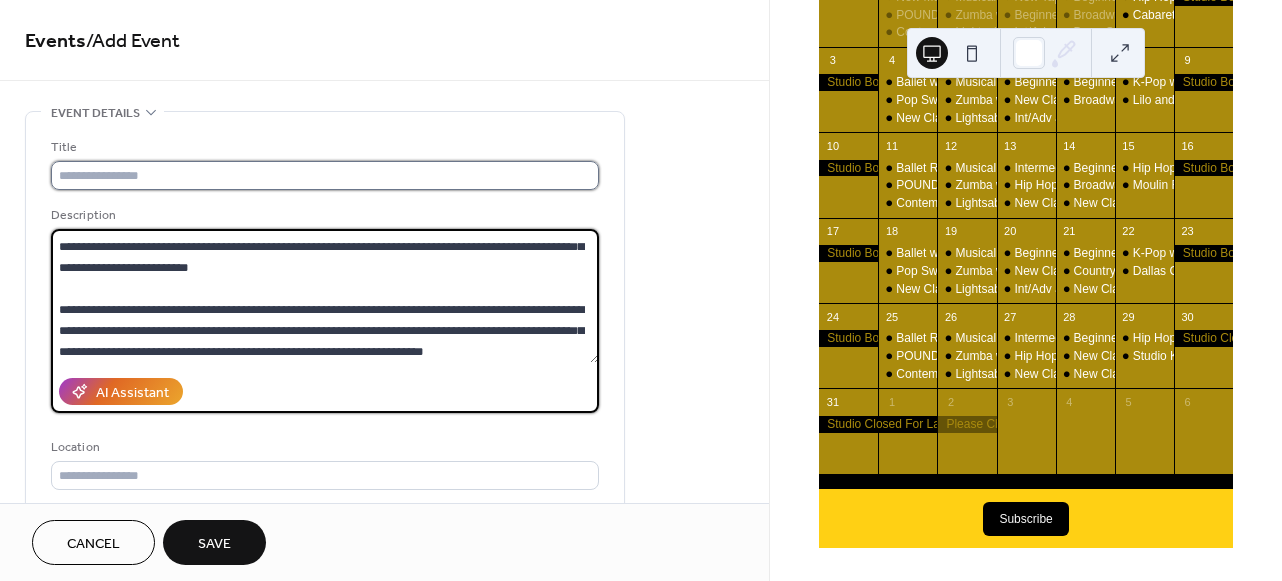 click at bounding box center [325, 175] 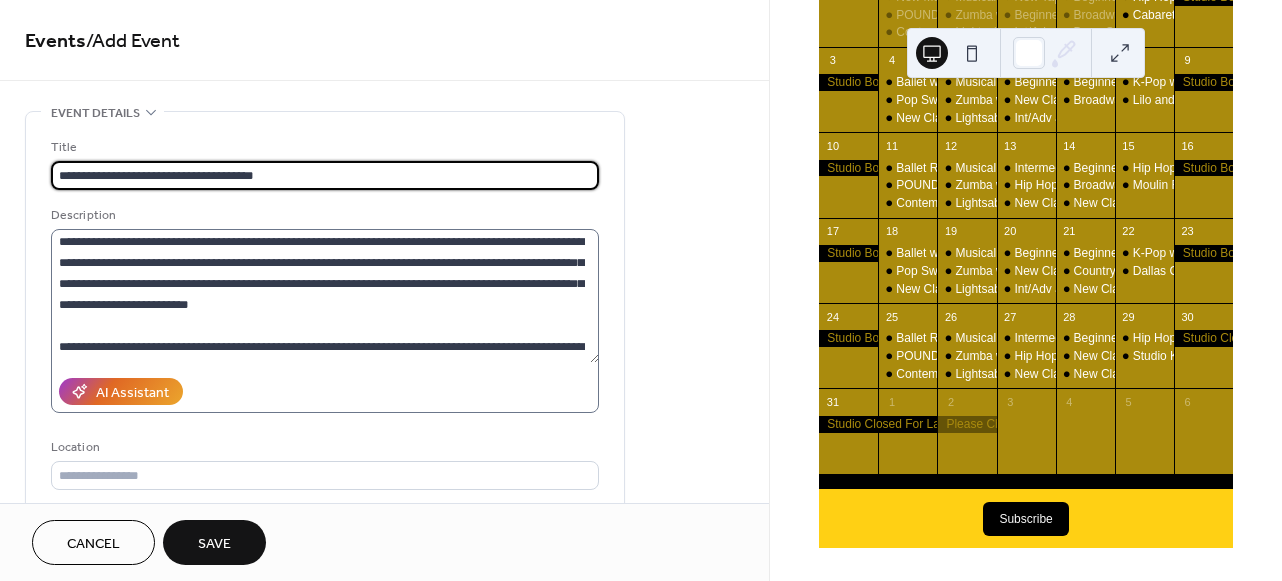 scroll, scrollTop: 0, scrollLeft: 0, axis: both 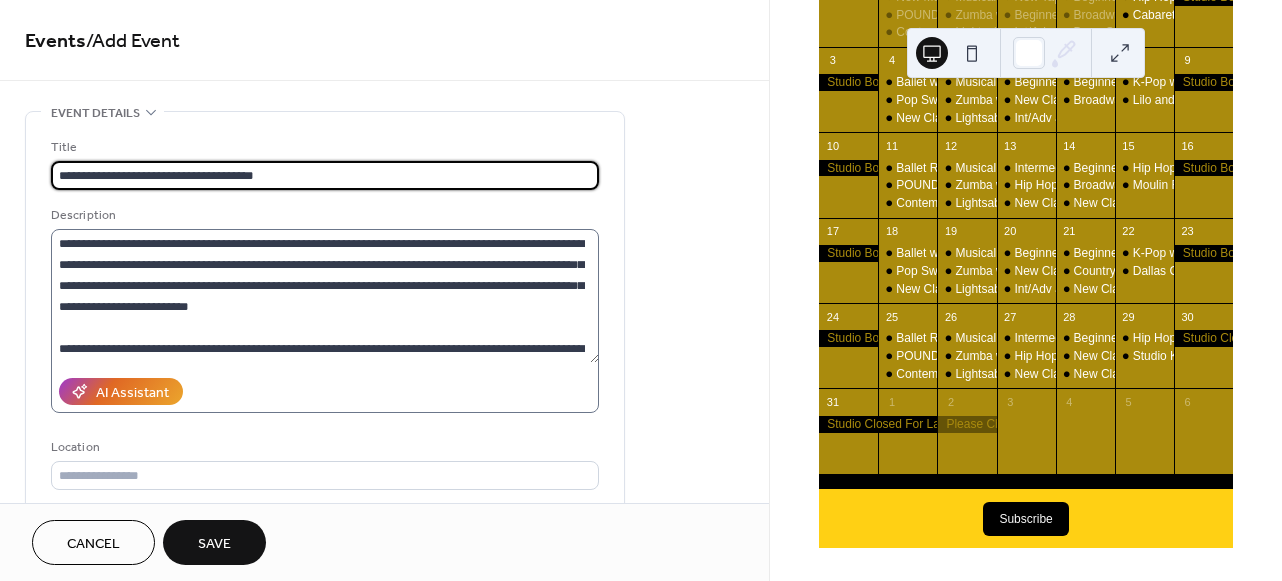 type on "**********" 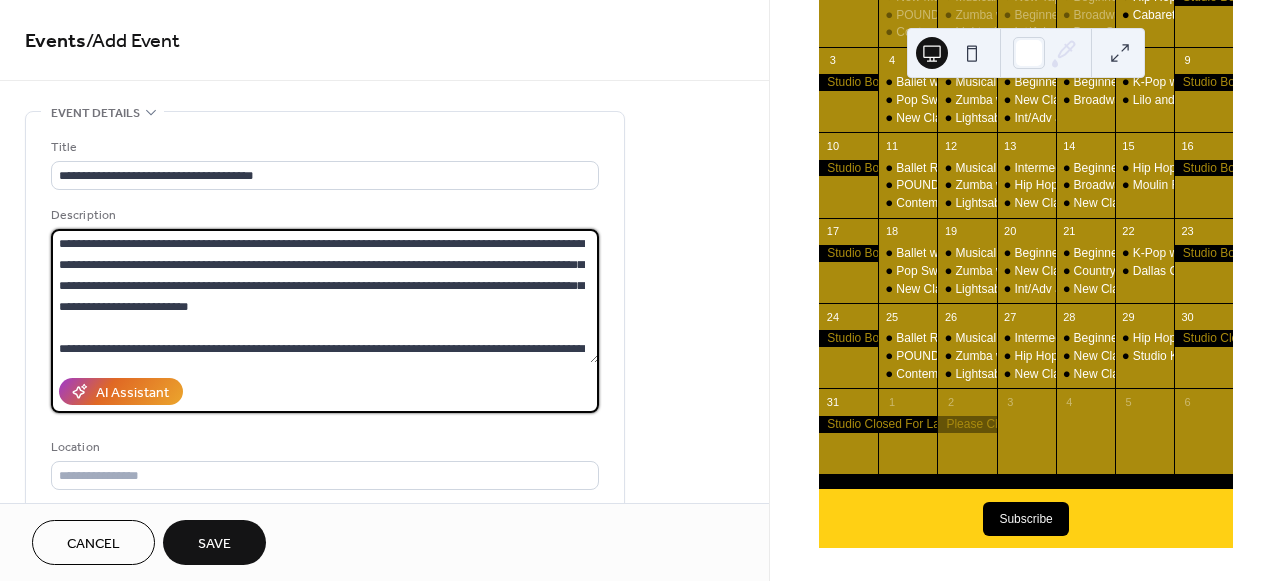 drag, startPoint x: 332, startPoint y: 260, endPoint x: 265, endPoint y: 264, distance: 67.11929 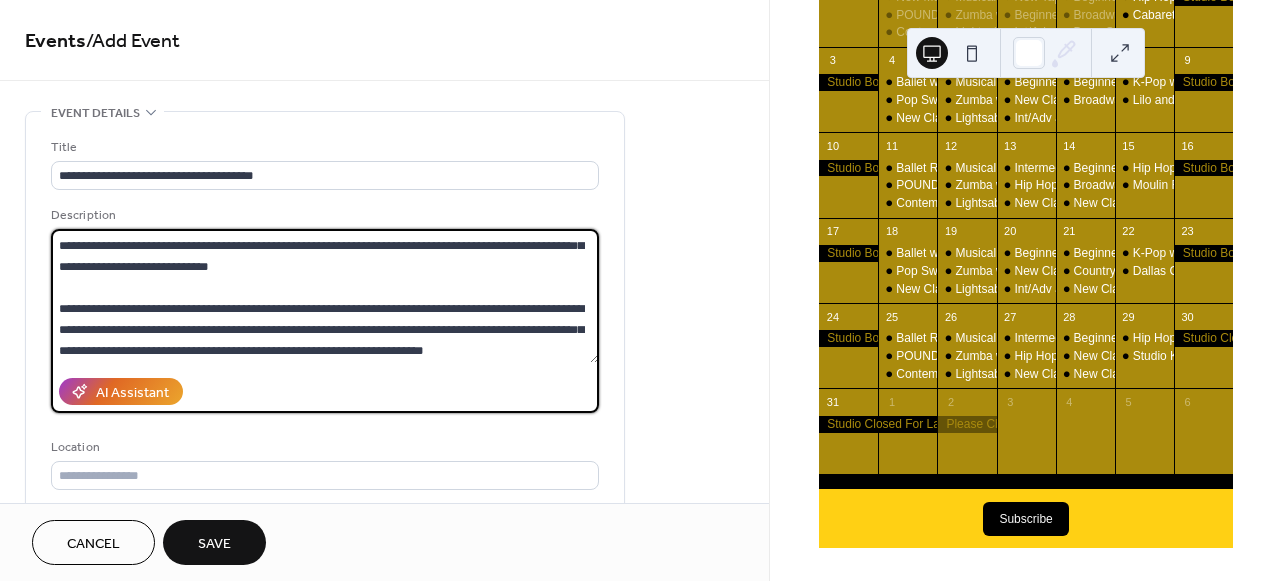 scroll, scrollTop: 42, scrollLeft: 0, axis: vertical 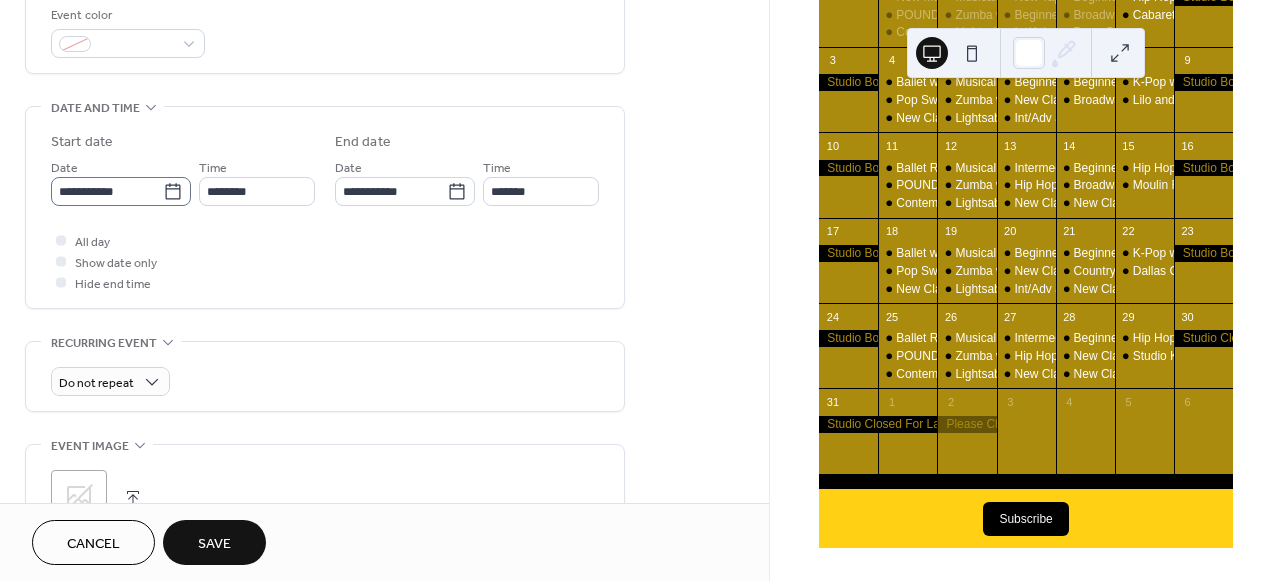 type on "**********" 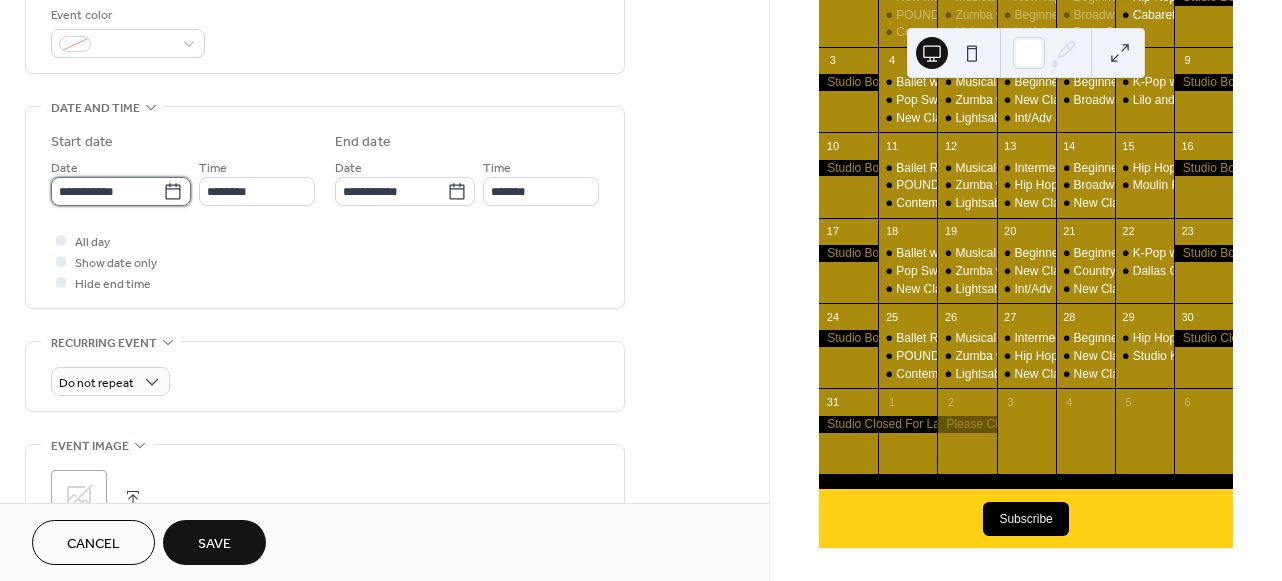 click on "**********" at bounding box center [107, 191] 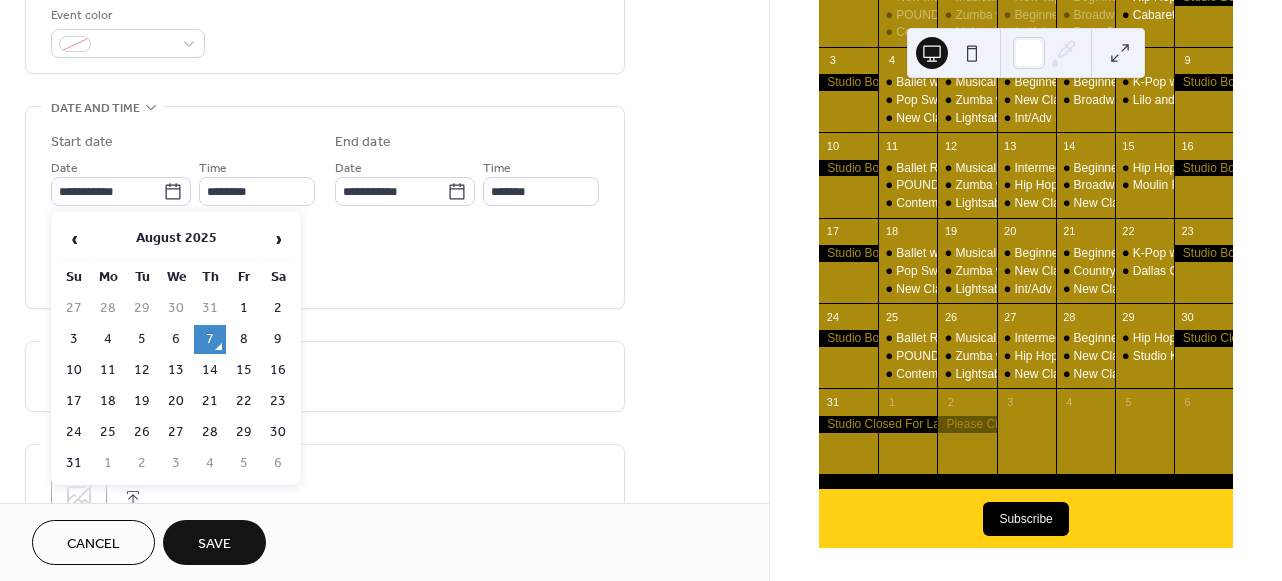 click on "7" at bounding box center (210, 339) 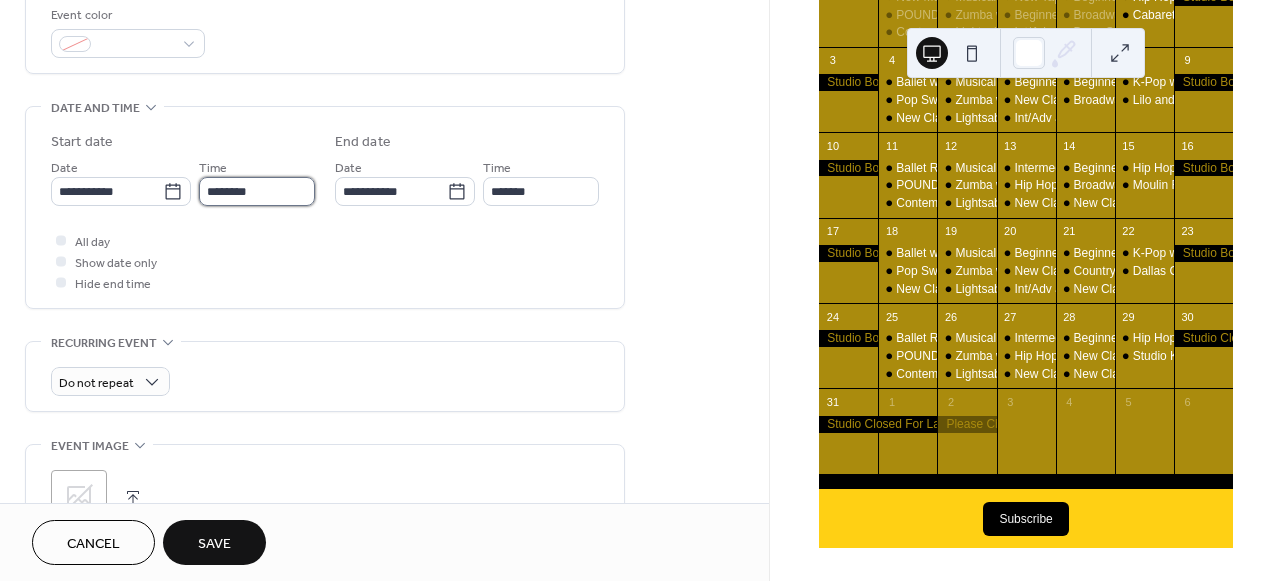 click on "********" at bounding box center (257, 191) 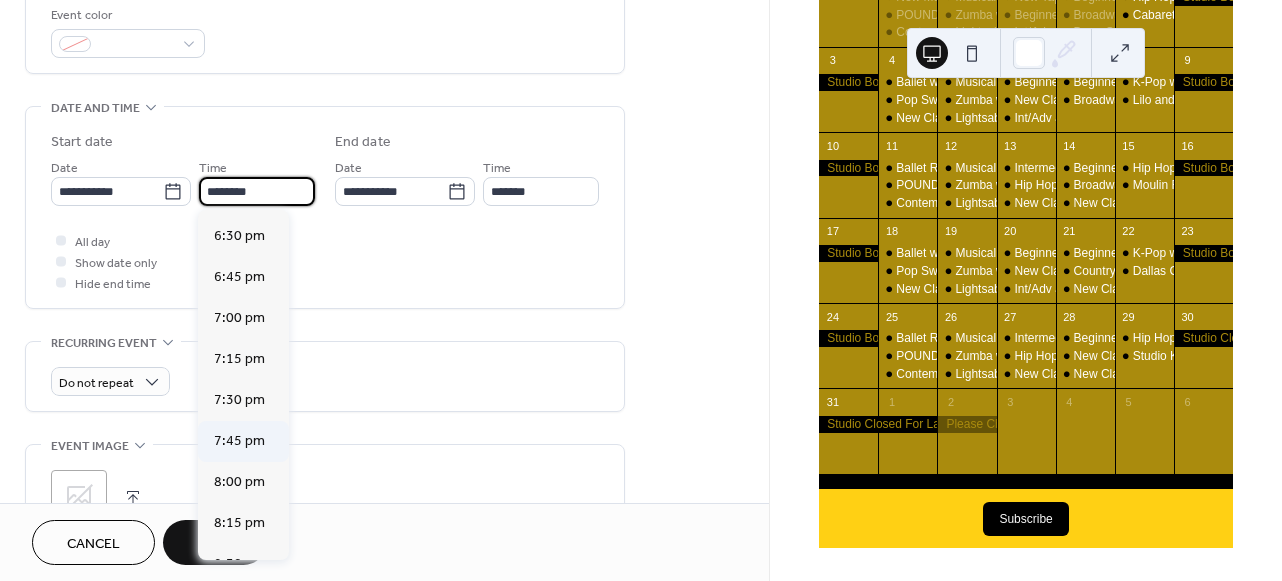 scroll, scrollTop: 3103, scrollLeft: 0, axis: vertical 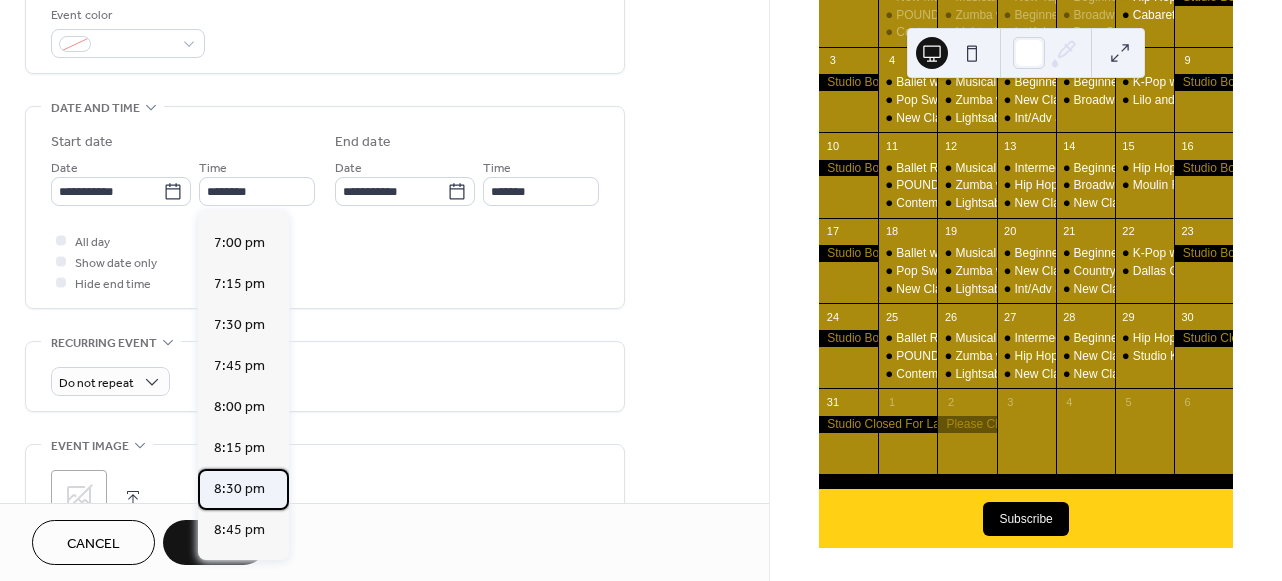 click on "8:30 pm" at bounding box center [239, 488] 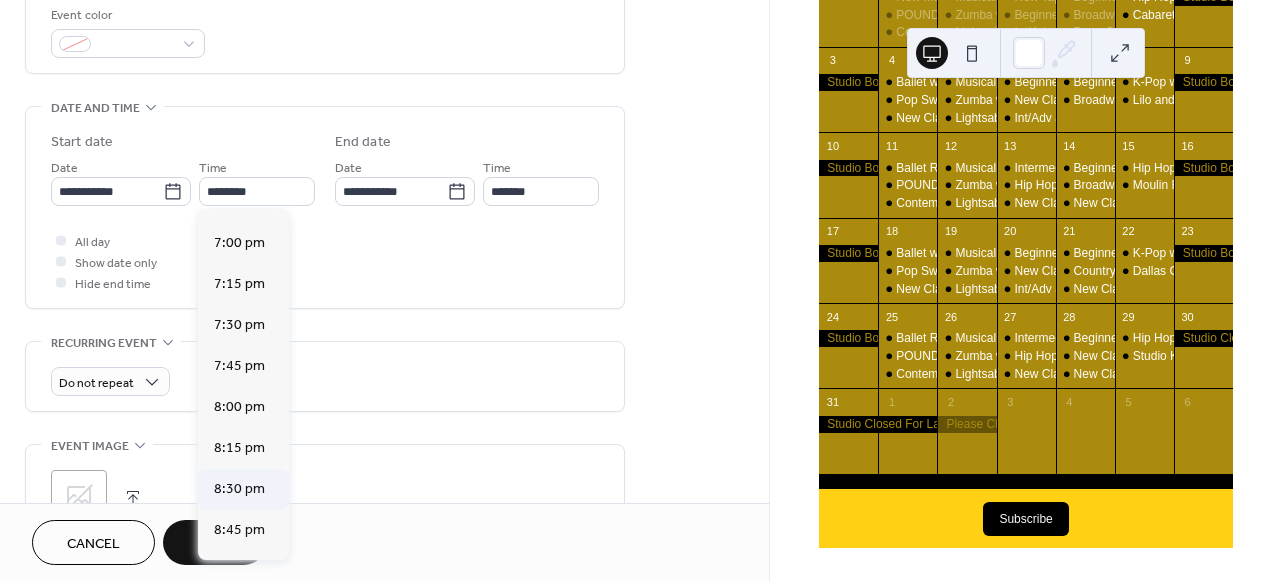 type on "*******" 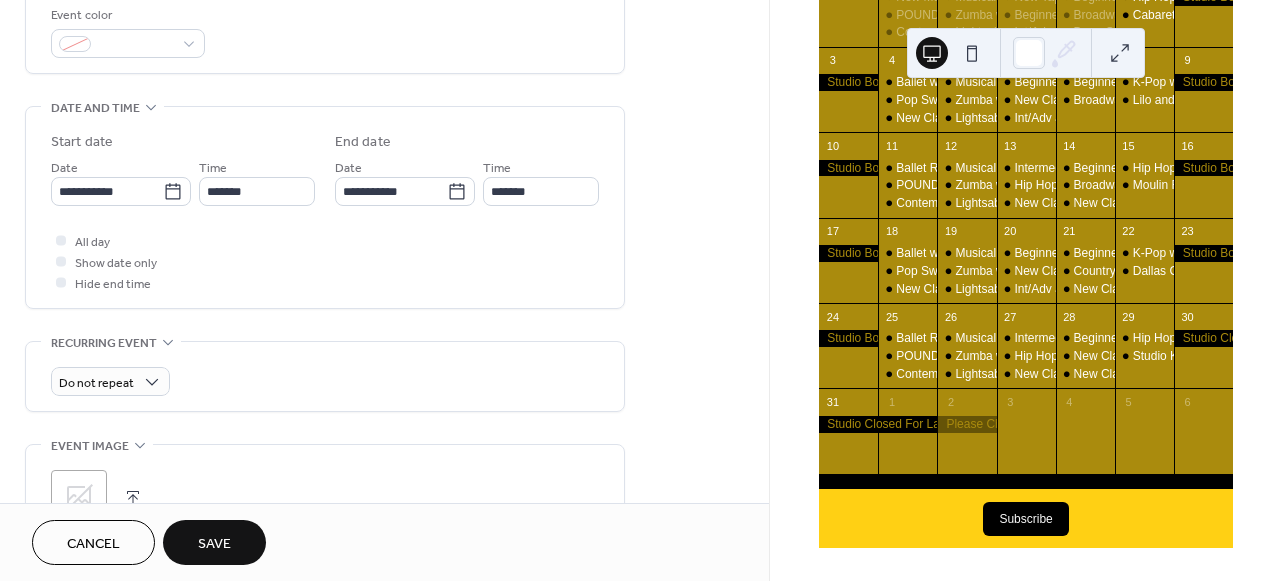 click on "Save" at bounding box center (214, 544) 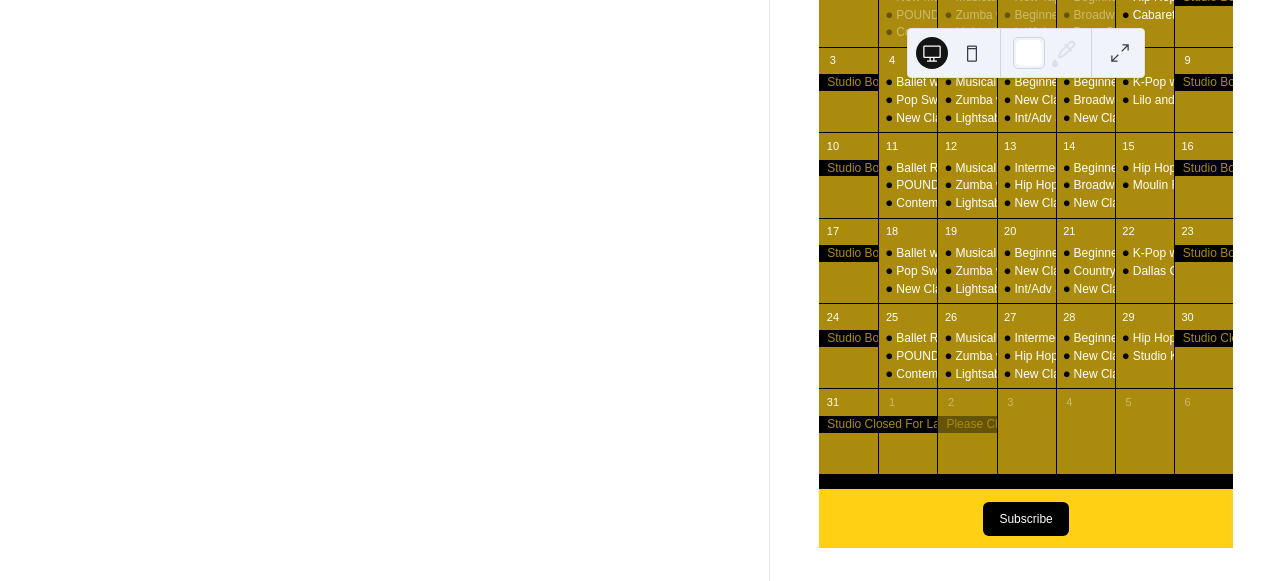 click at bounding box center (384, 290) 